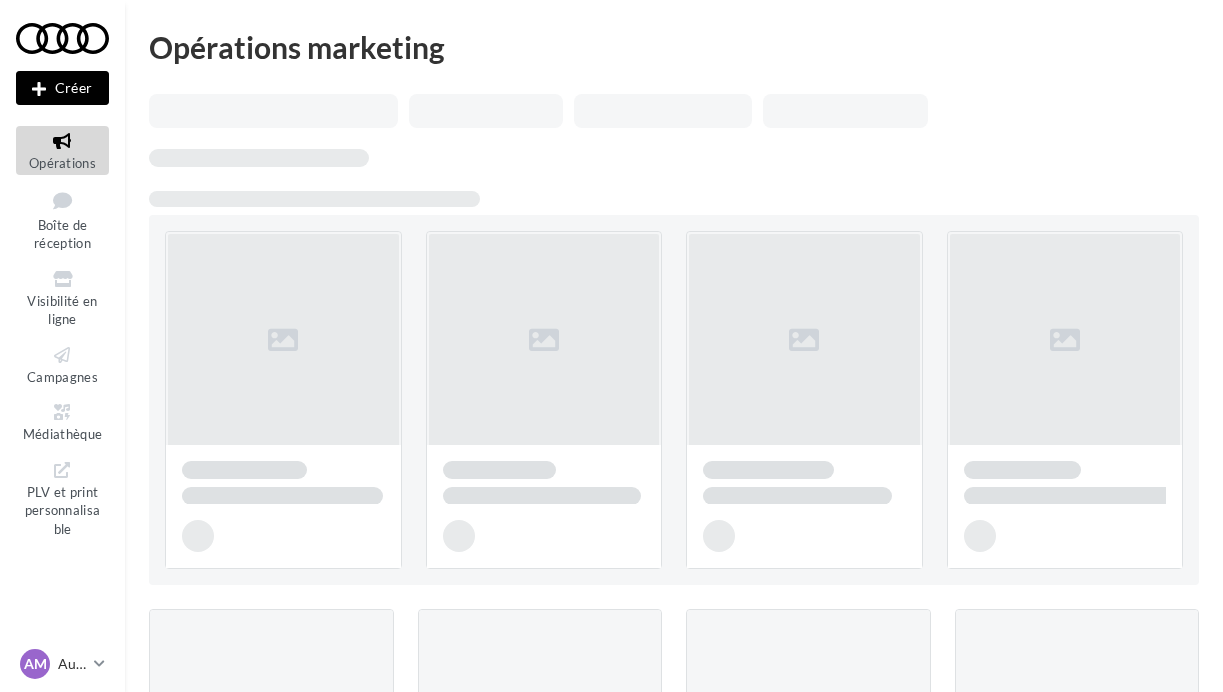scroll, scrollTop: 0, scrollLeft: 0, axis: both 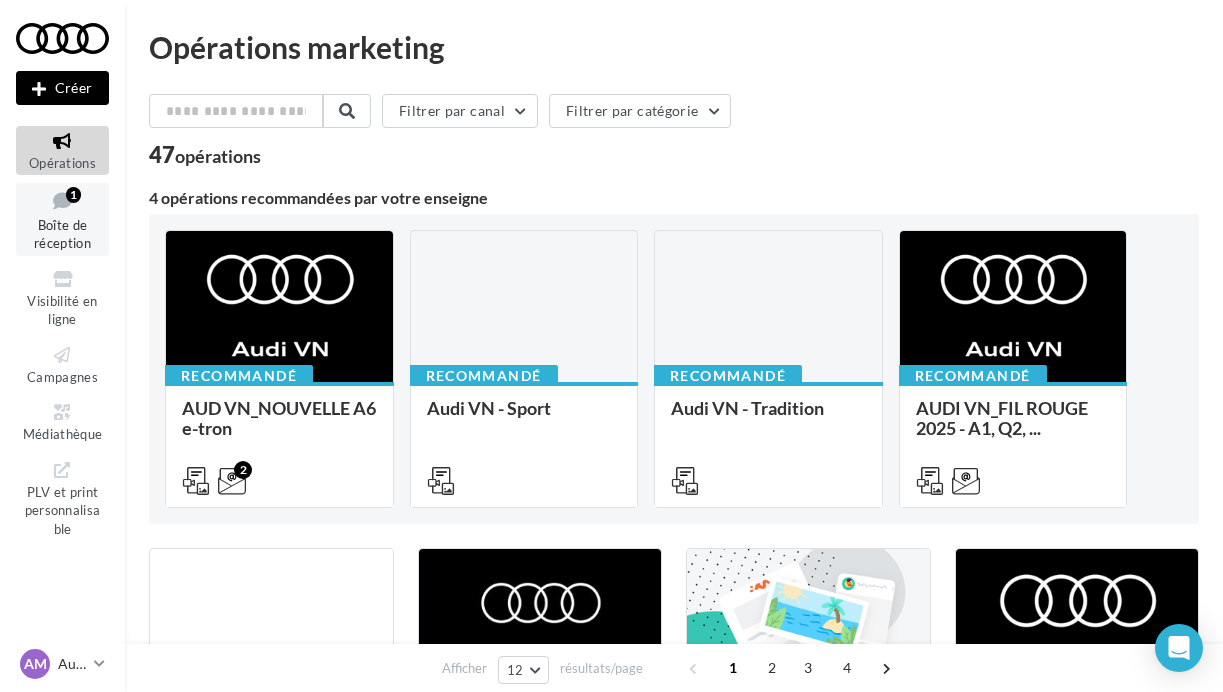 click at bounding box center (62, 200) 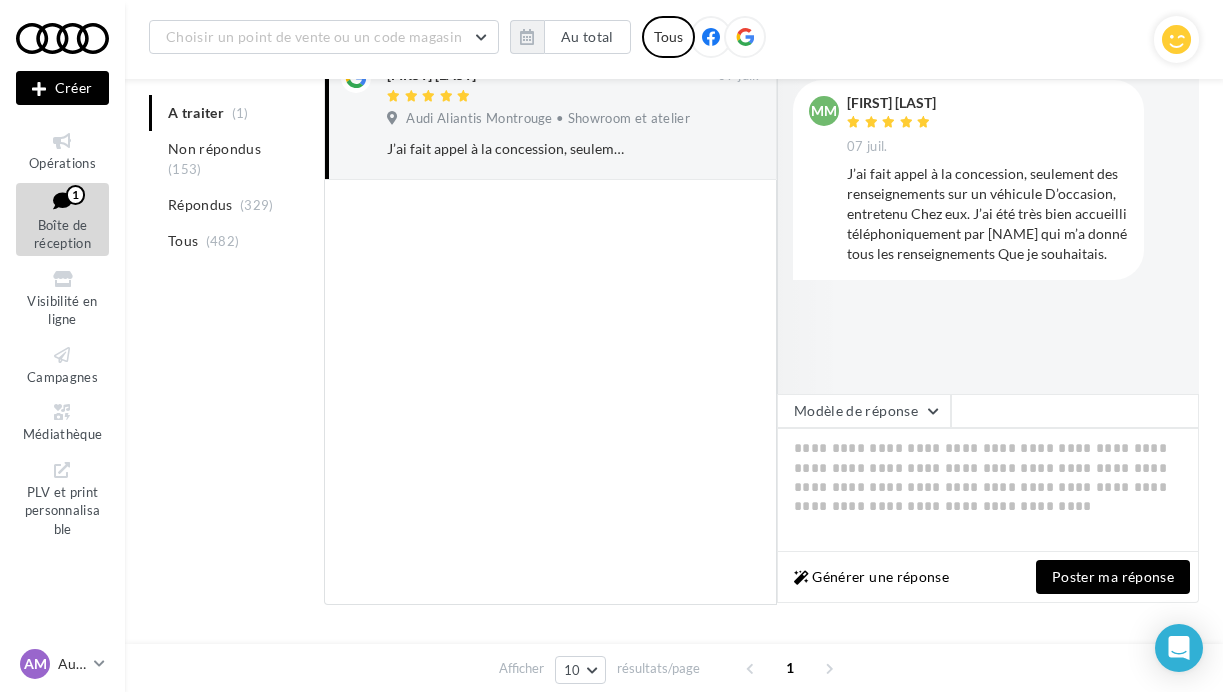 scroll, scrollTop: 291, scrollLeft: 0, axis: vertical 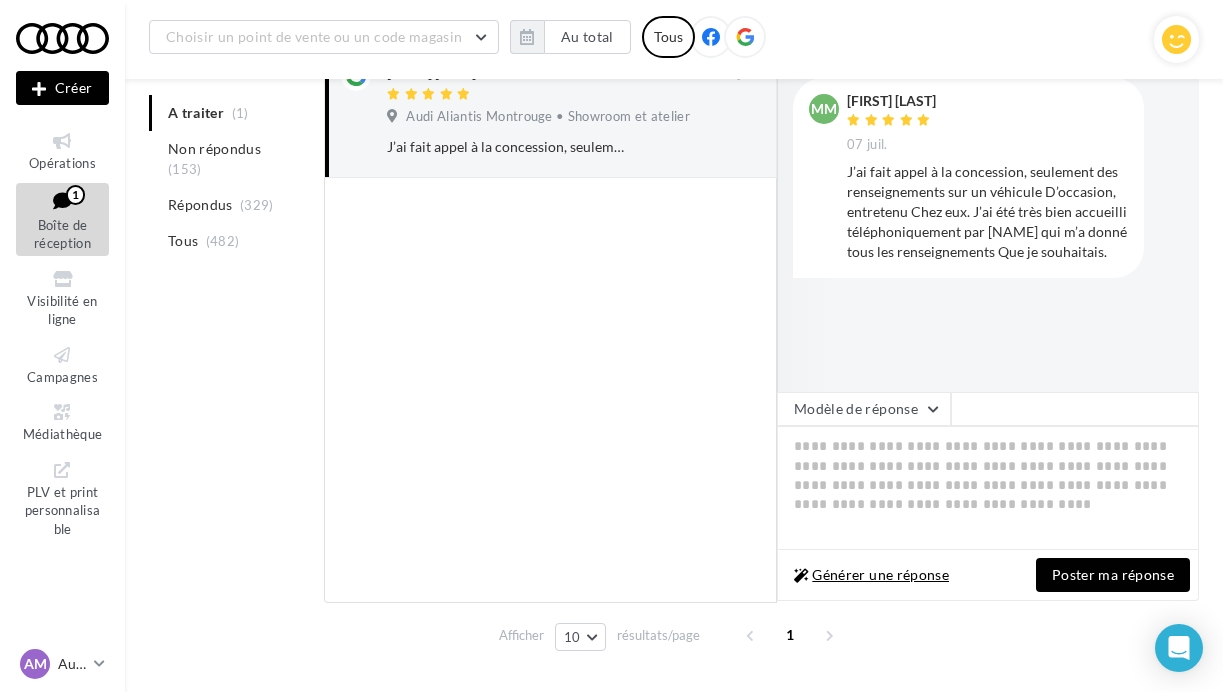 click on "Générer une réponse" at bounding box center (871, 575) 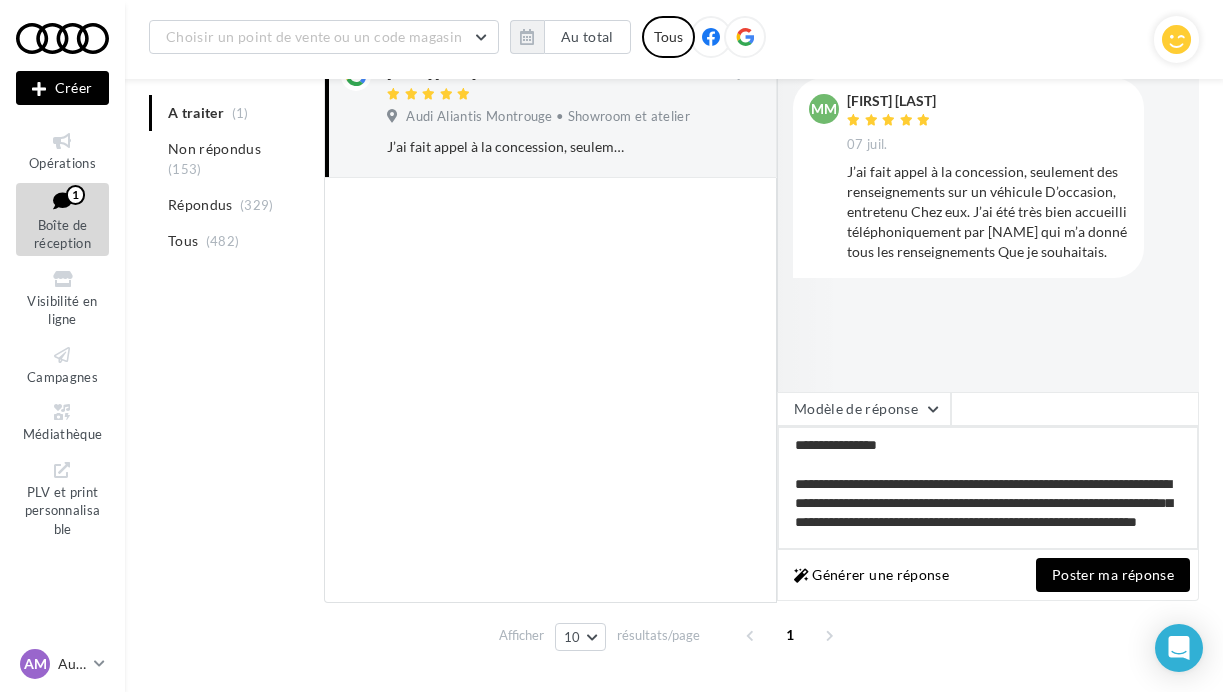 drag, startPoint x: 791, startPoint y: 445, endPoint x: 912, endPoint y: 468, distance: 123.16656 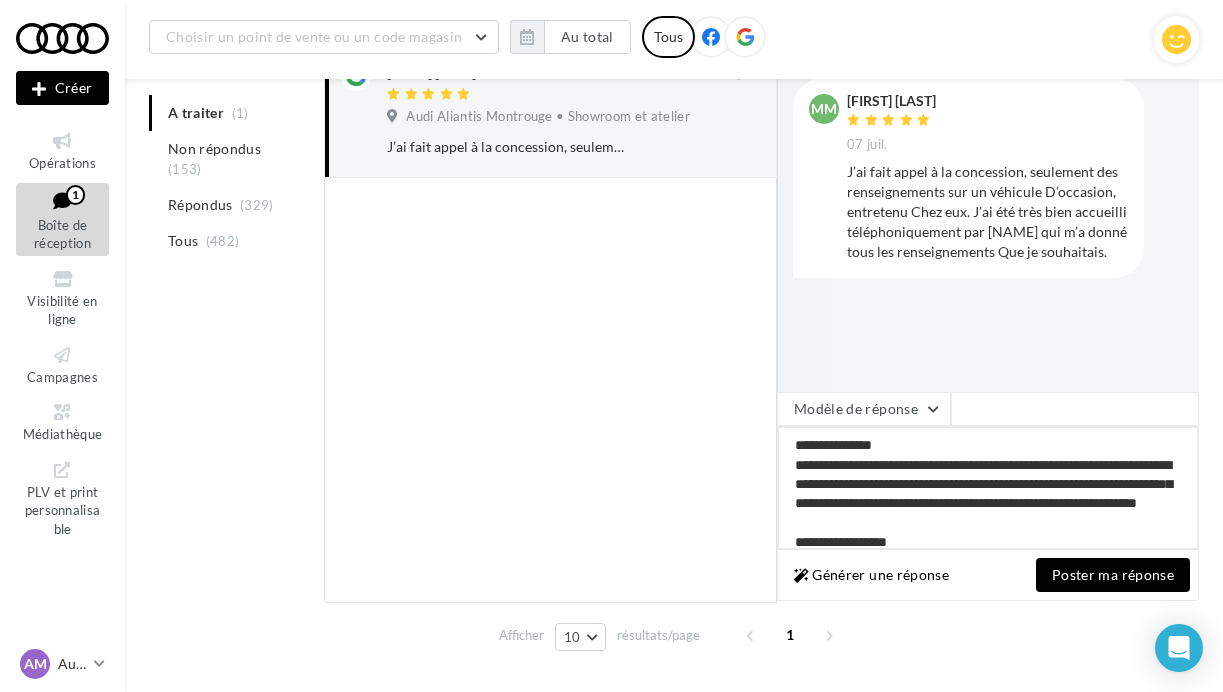 drag, startPoint x: 795, startPoint y: 486, endPoint x: 1179, endPoint y: 482, distance: 384.02084 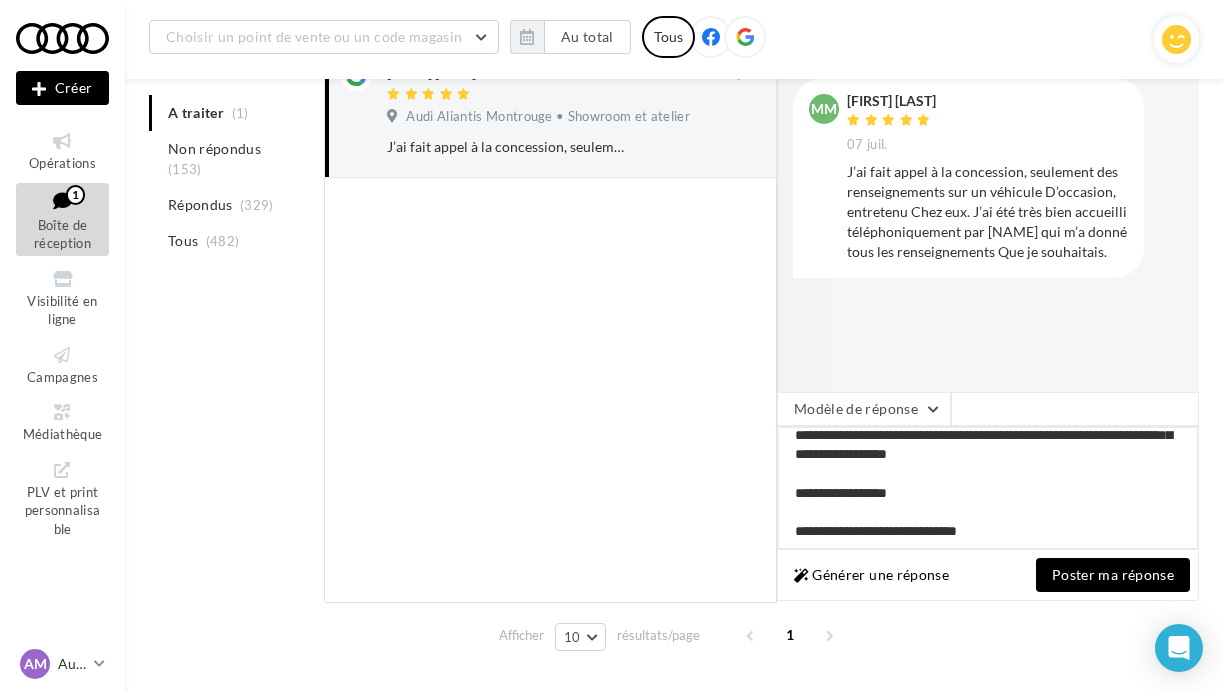 scroll, scrollTop: 48, scrollLeft: 0, axis: vertical 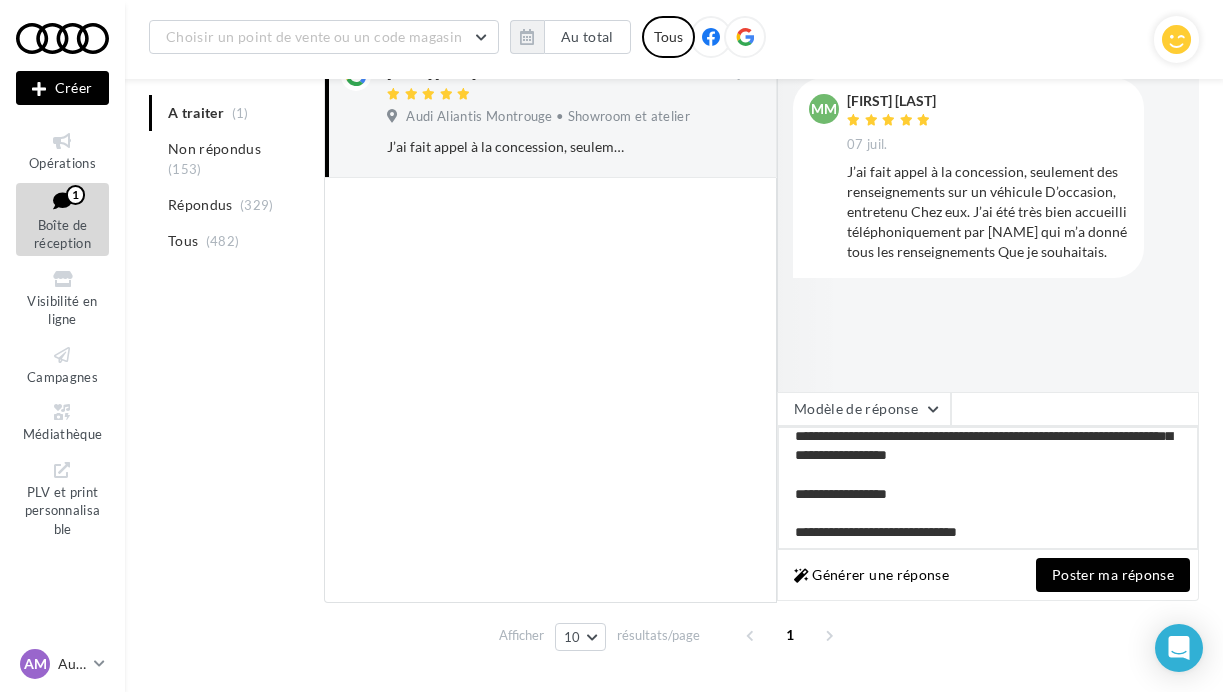 drag, startPoint x: 884, startPoint y: 457, endPoint x: 1069, endPoint y: 458, distance: 185.0027 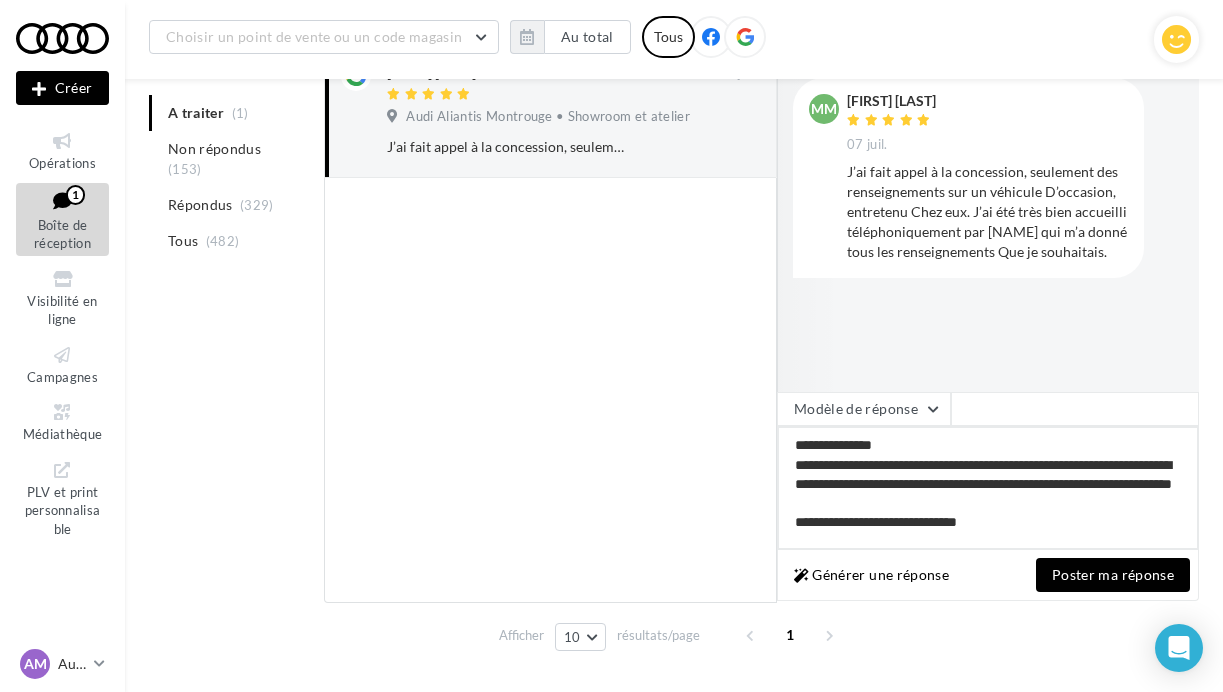 scroll, scrollTop: 10, scrollLeft: 0, axis: vertical 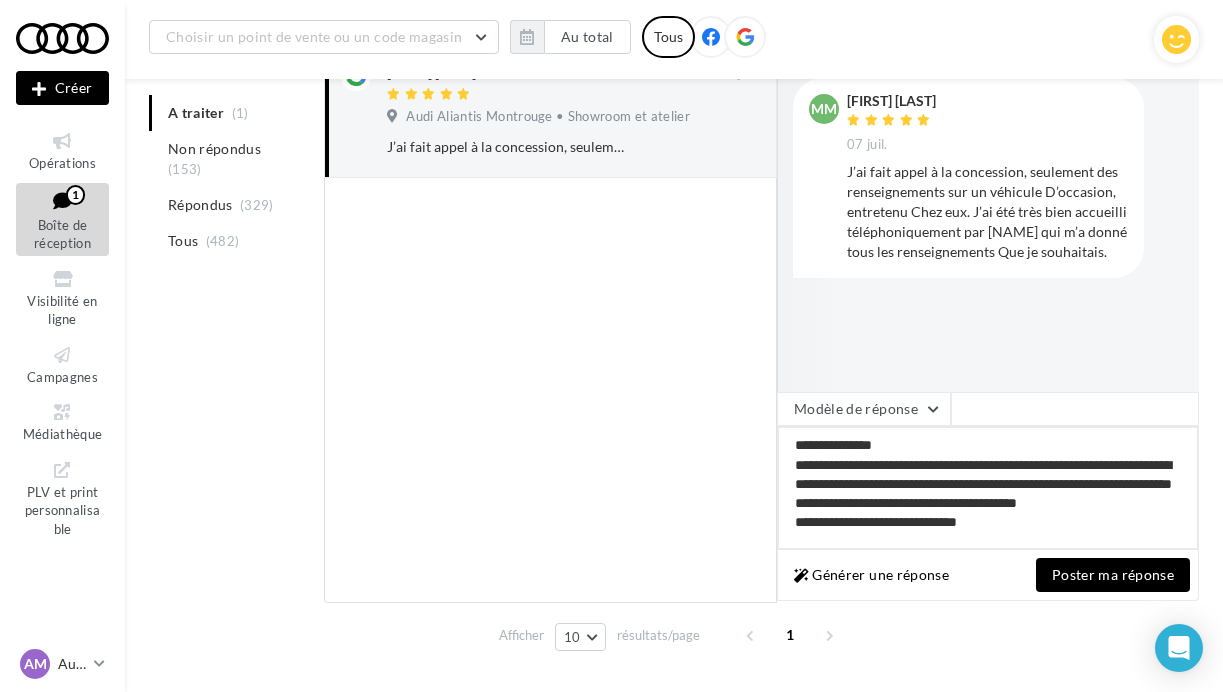 type on "**********" 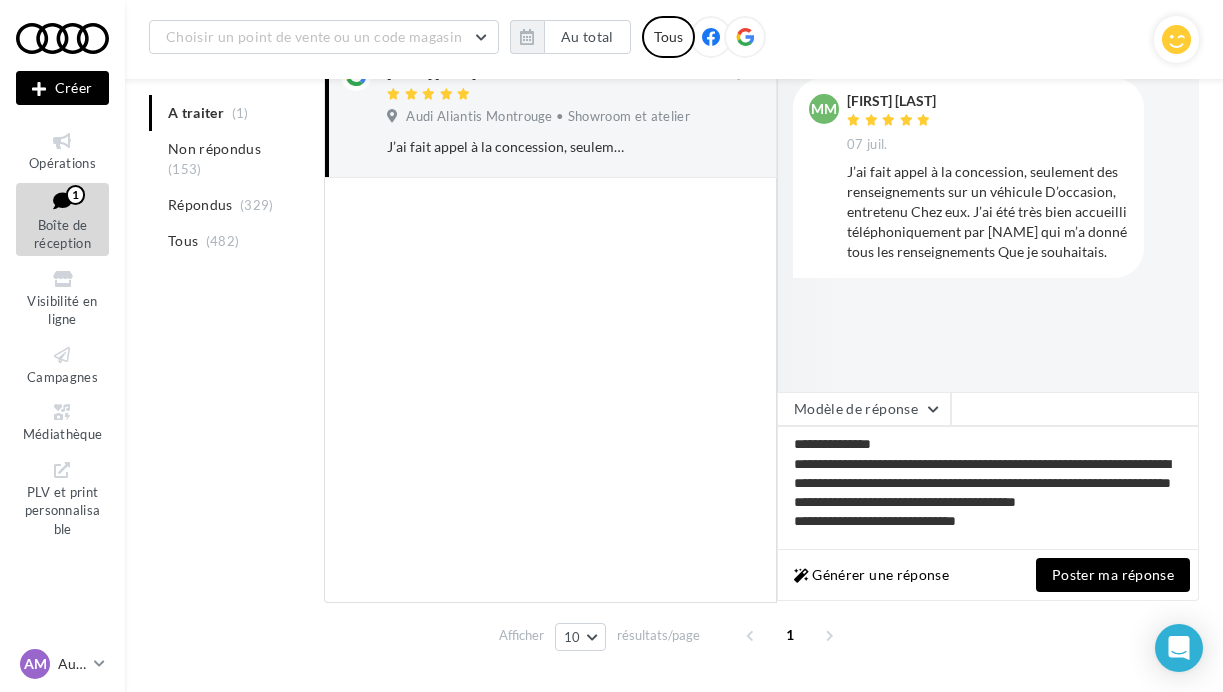 click on "Poster ma réponse" at bounding box center [1113, 575] 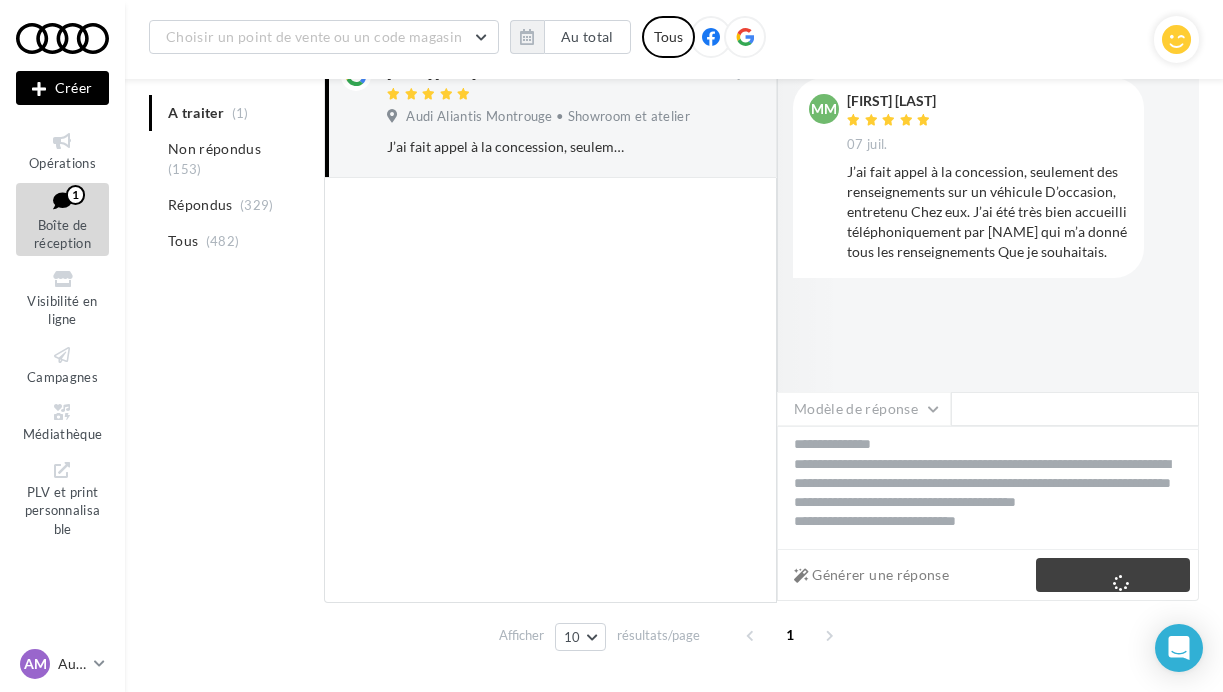 scroll, scrollTop: 8, scrollLeft: 0, axis: vertical 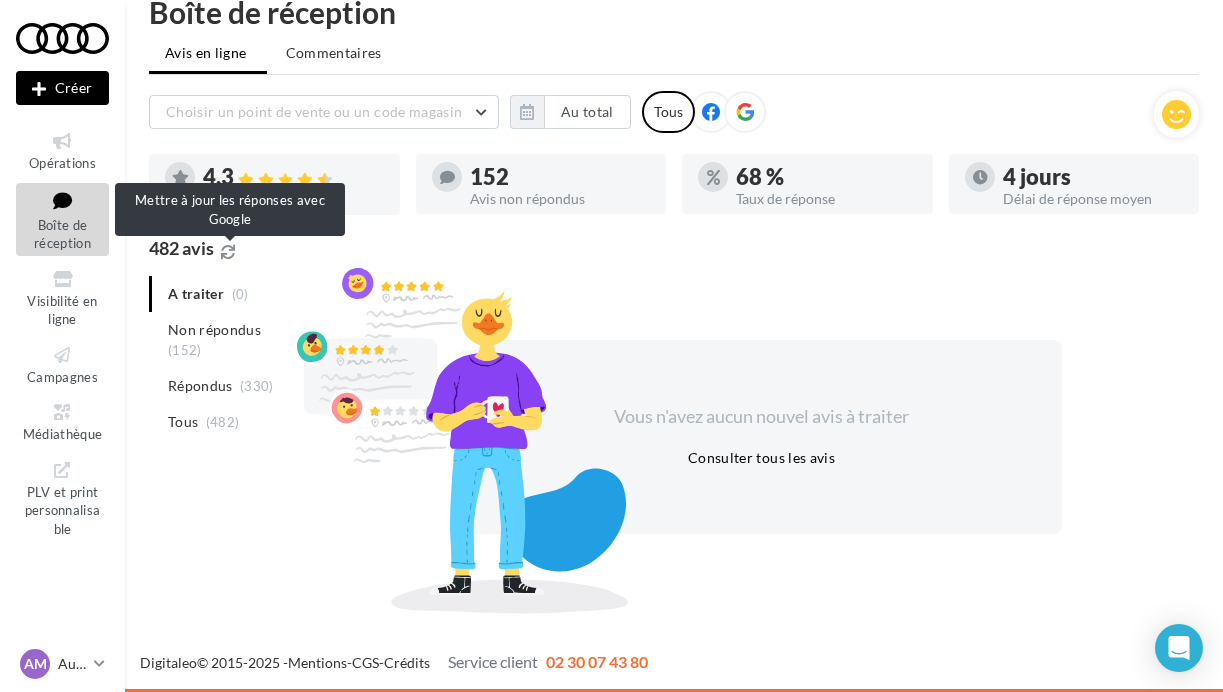 click at bounding box center [228, 252] 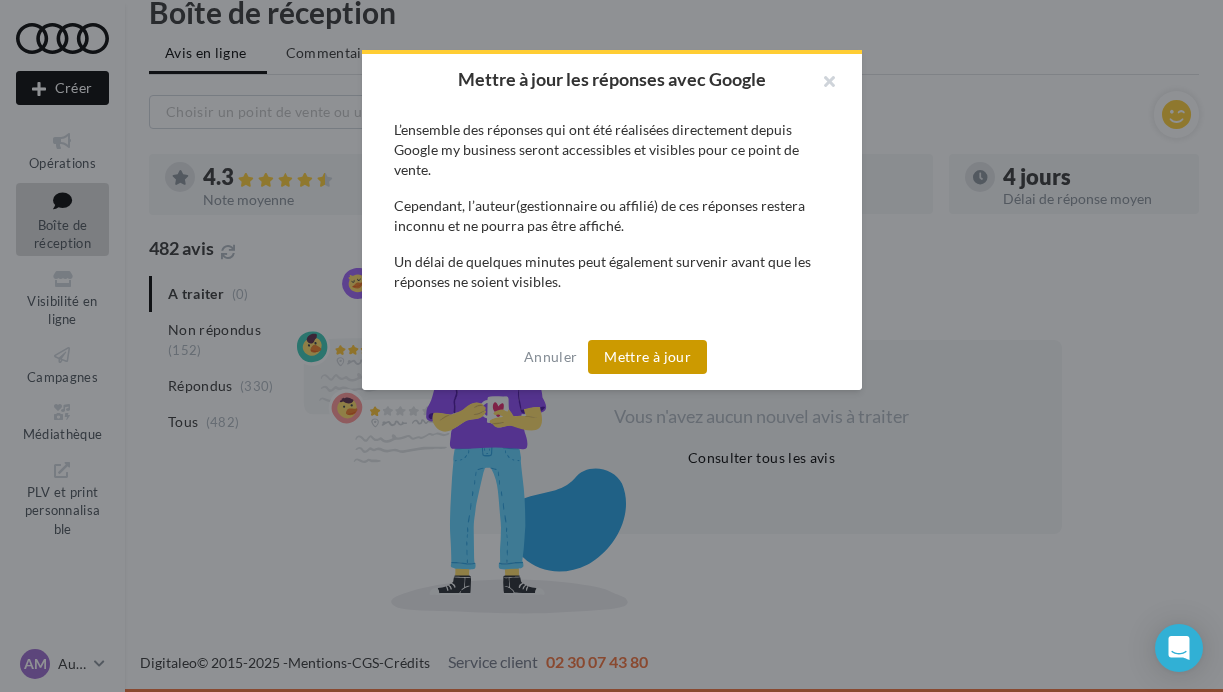 click on "Mettre à jour" at bounding box center (647, 357) 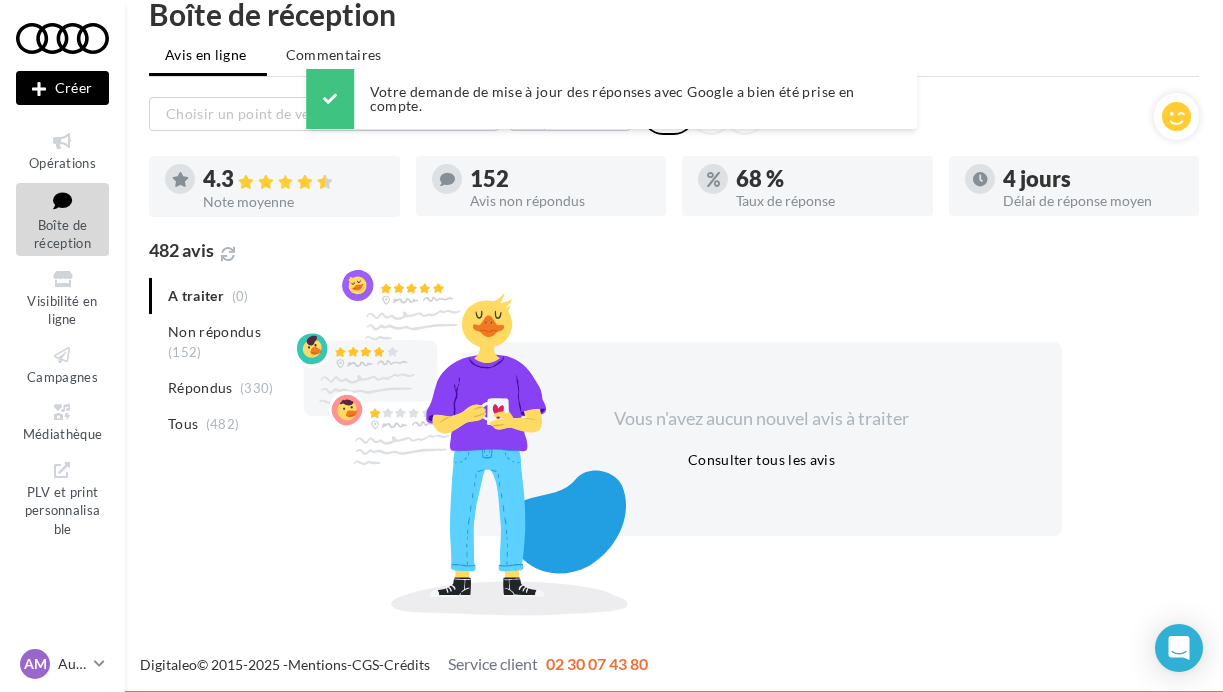 scroll, scrollTop: 31, scrollLeft: 0, axis: vertical 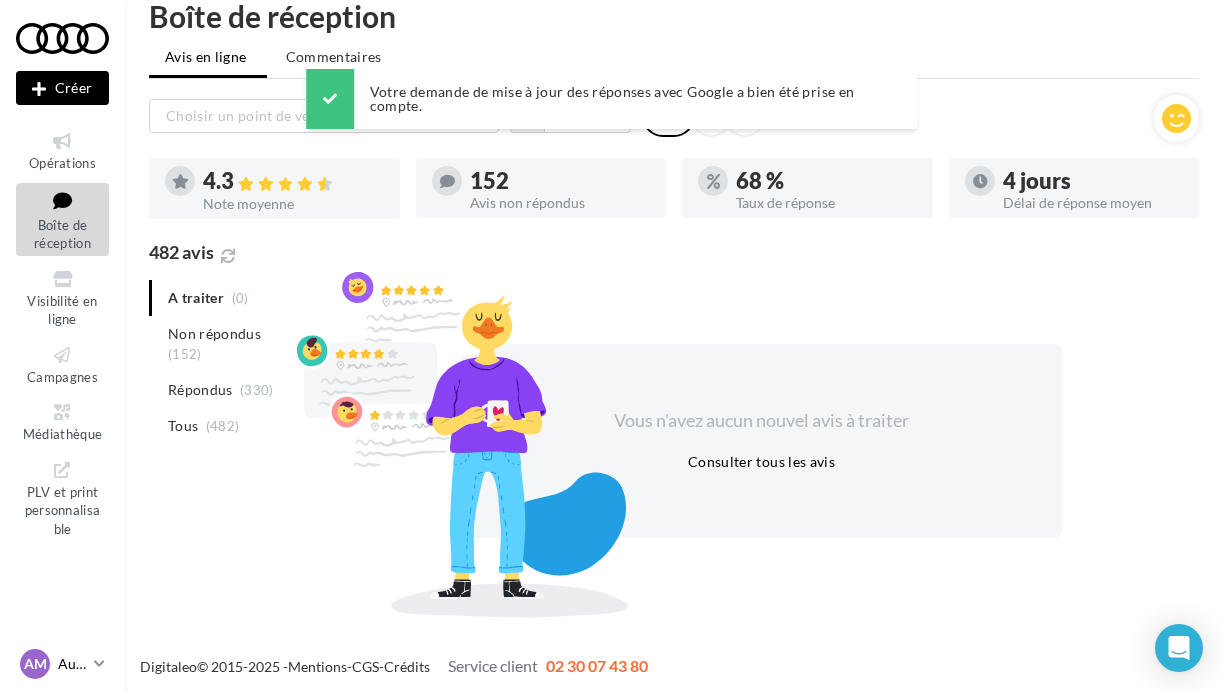 click at bounding box center (99, 663) 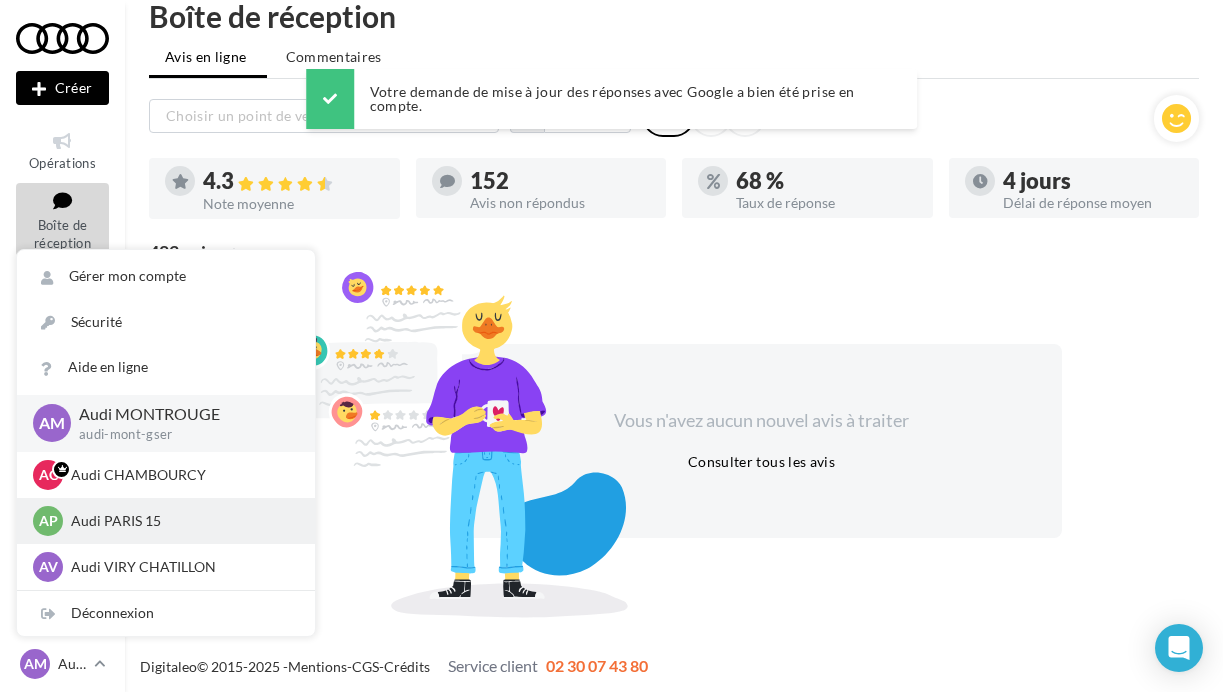 click on "Audi PARIS 15" at bounding box center (181, 475) 